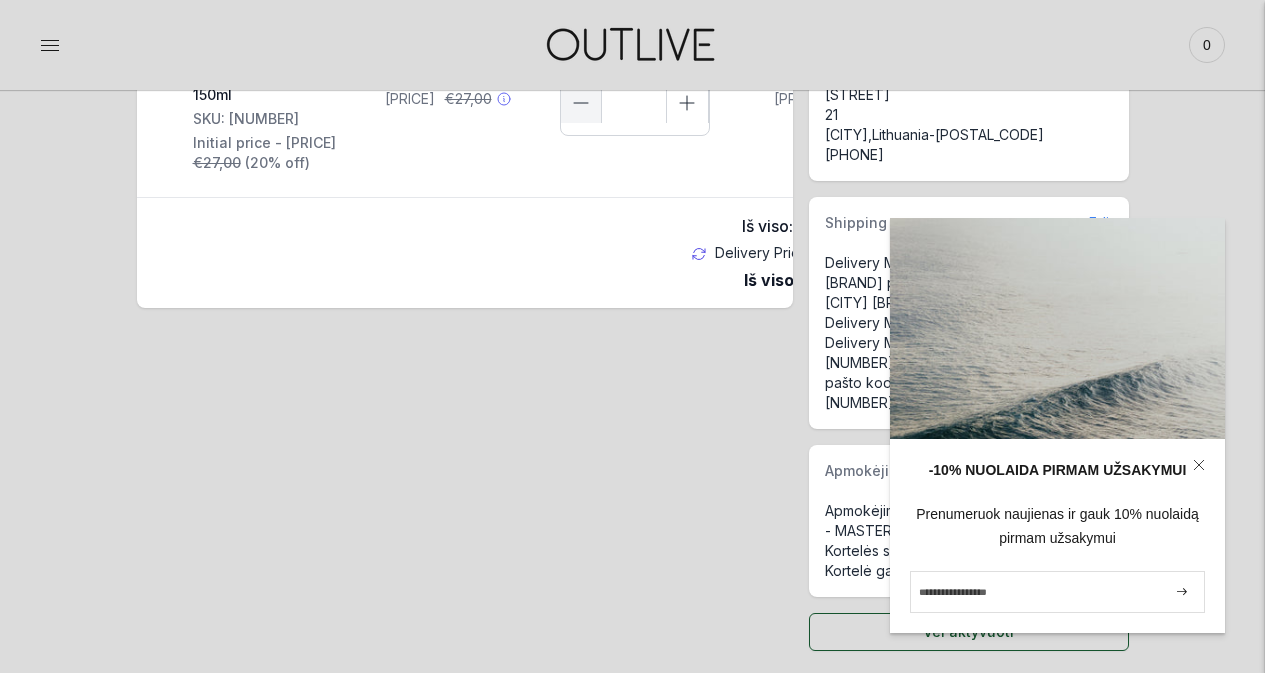 scroll, scrollTop: 423, scrollLeft: 0, axis: vertical 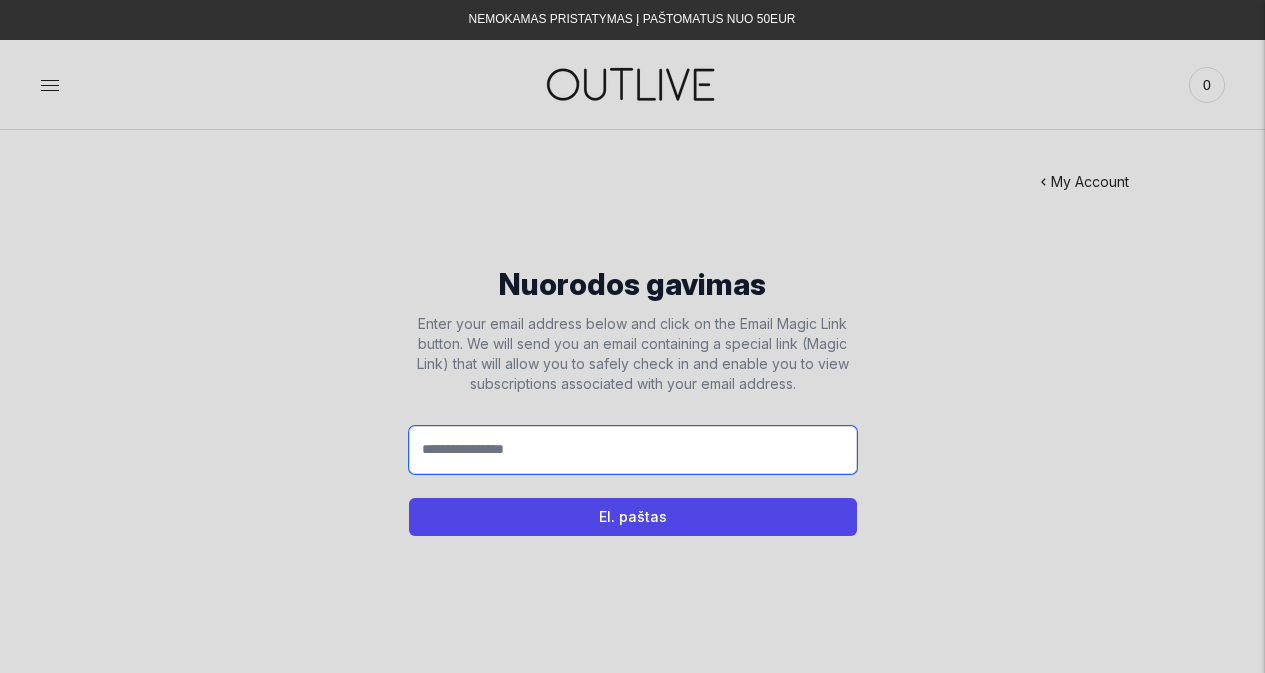 click on "El. pašto adresas" at bounding box center [633, 450] 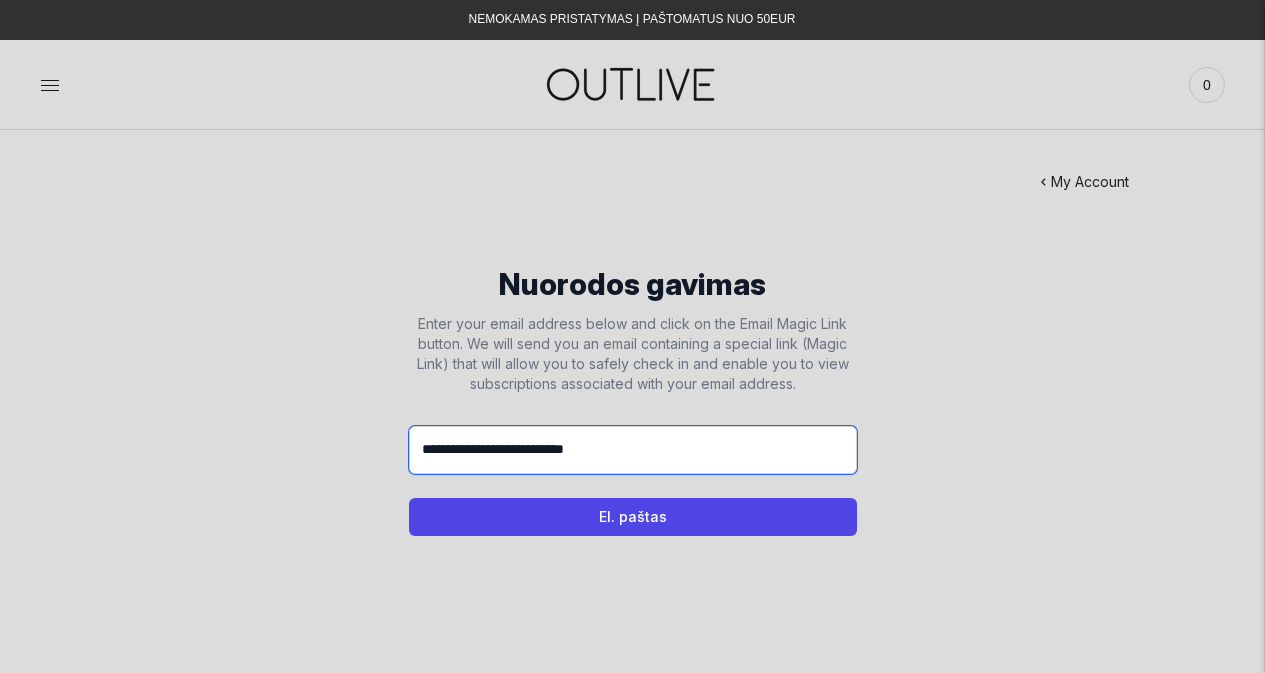 type on "**********" 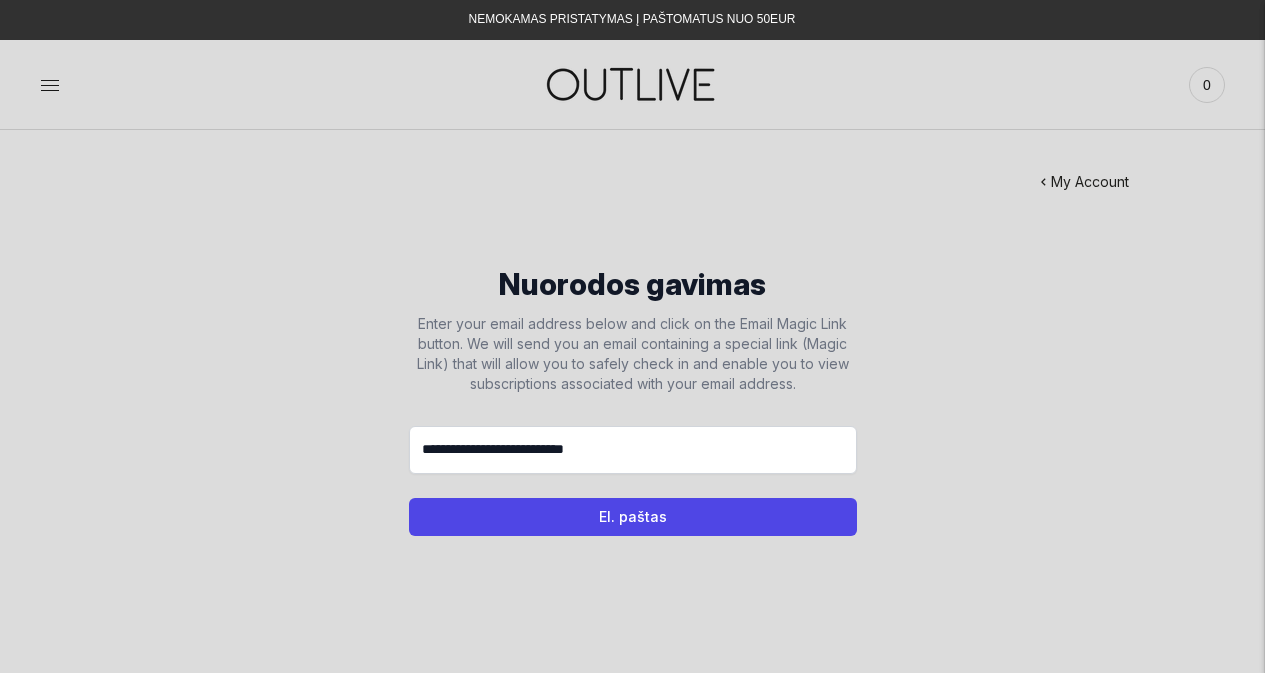 click on "El. paštas" at bounding box center [633, 517] 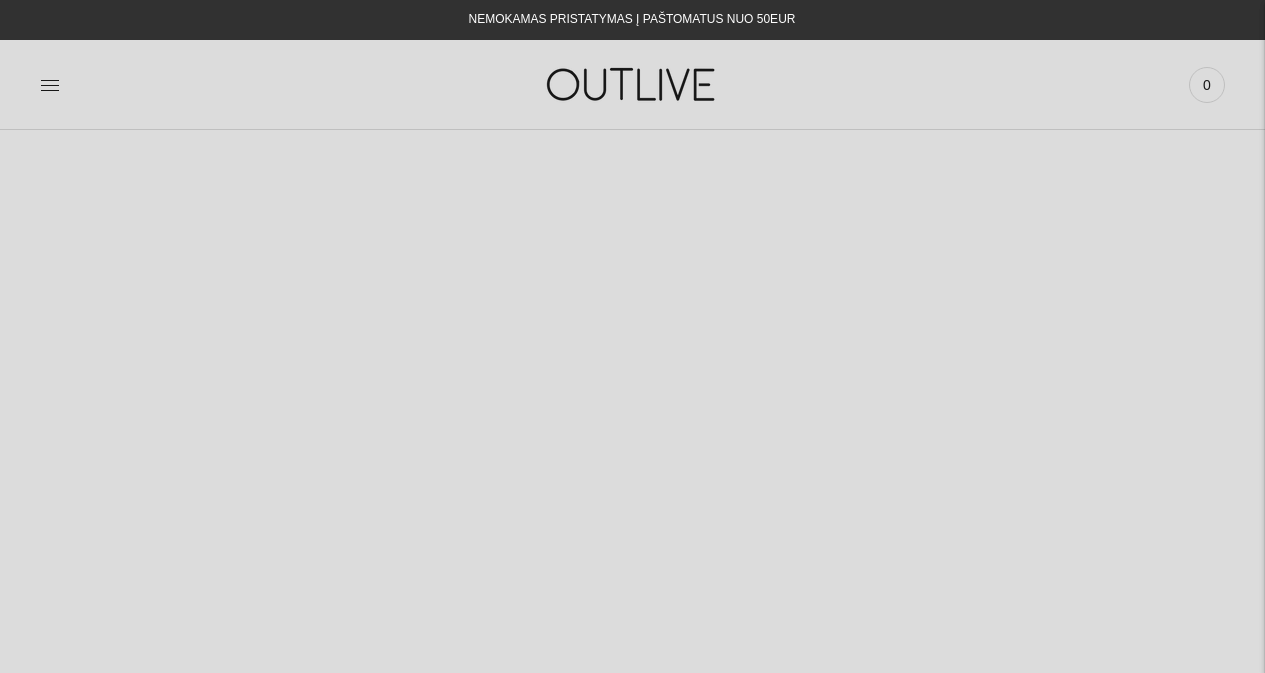 scroll, scrollTop: 0, scrollLeft: 0, axis: both 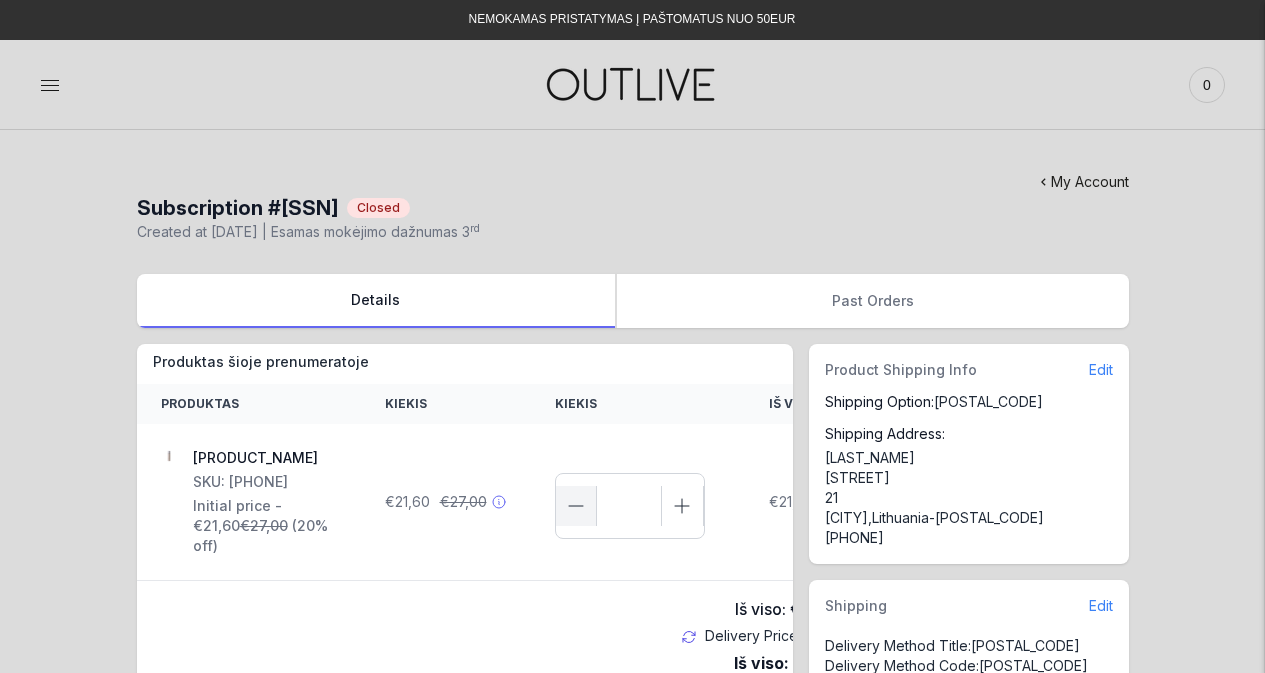 click on "My Account" at bounding box center [1082, 182] 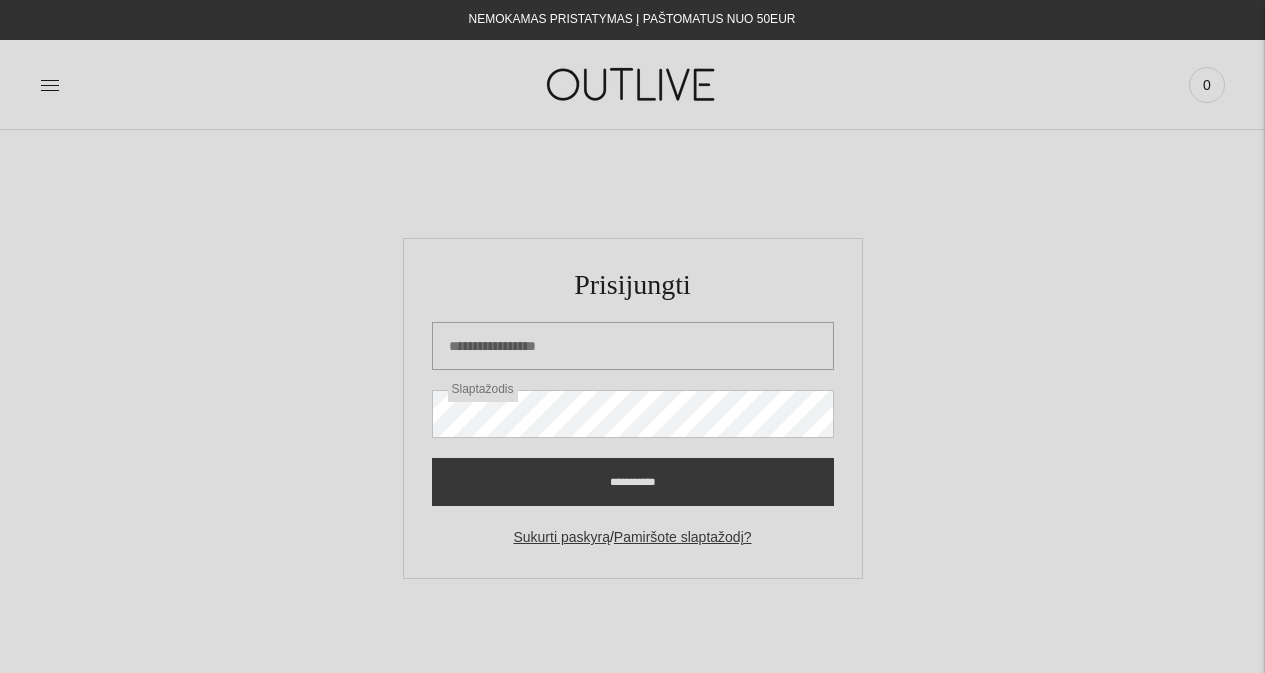scroll, scrollTop: 0, scrollLeft: 0, axis: both 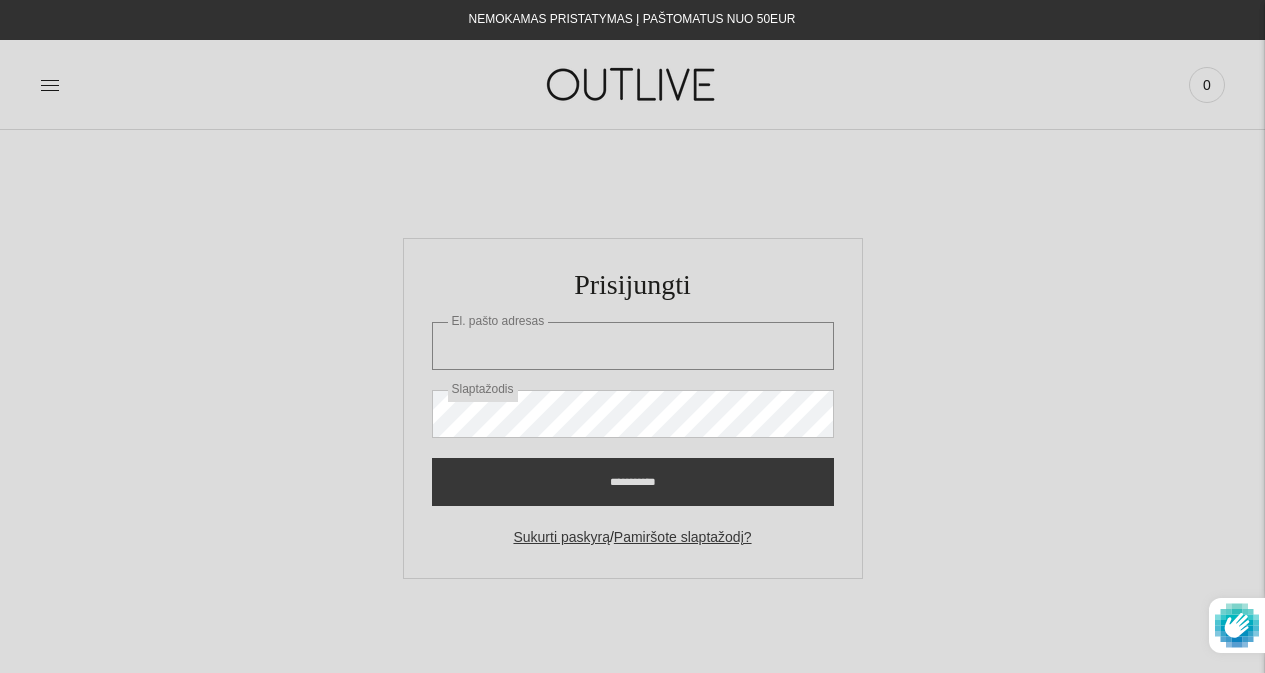 click on "El. pašto adresas" at bounding box center [633, 346] 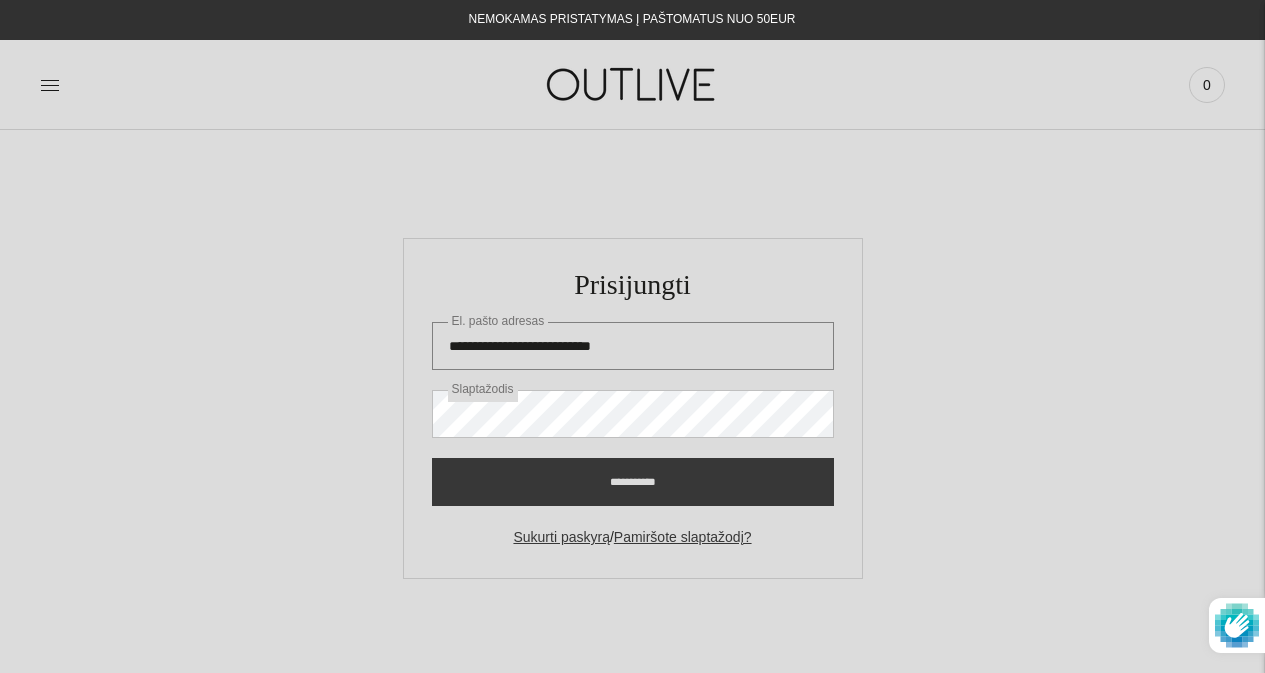 type on "**********" 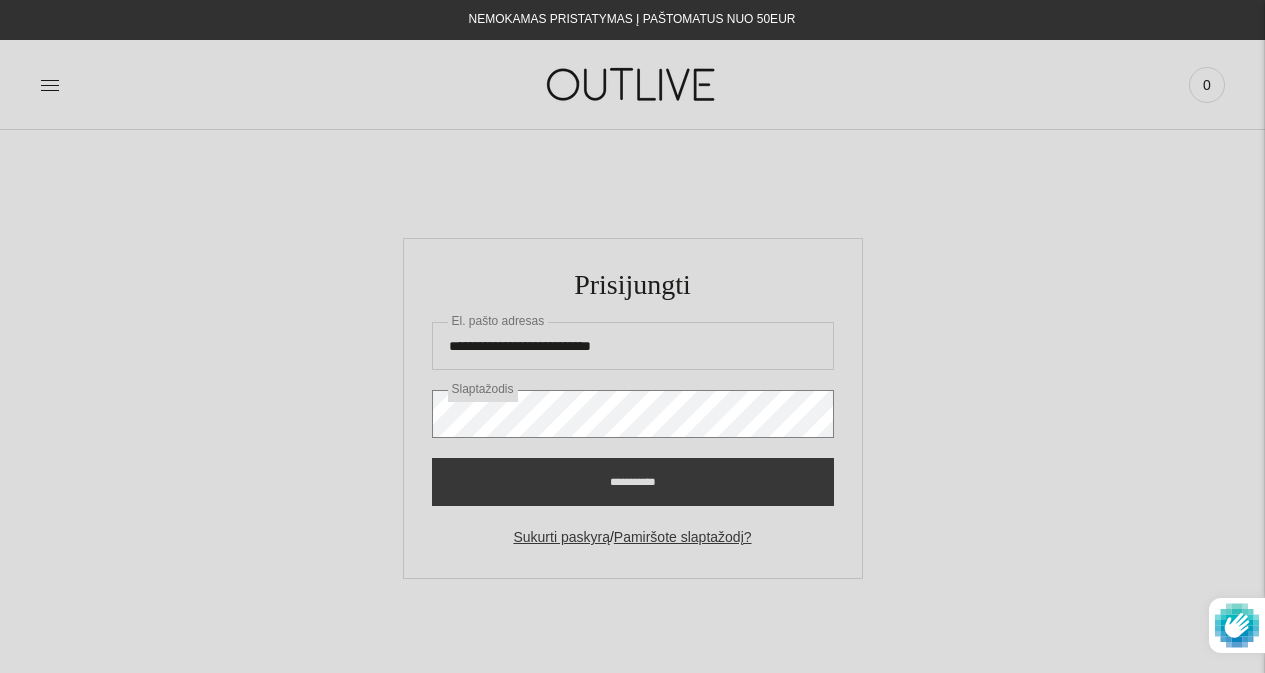 click on "**********" at bounding box center [633, 482] 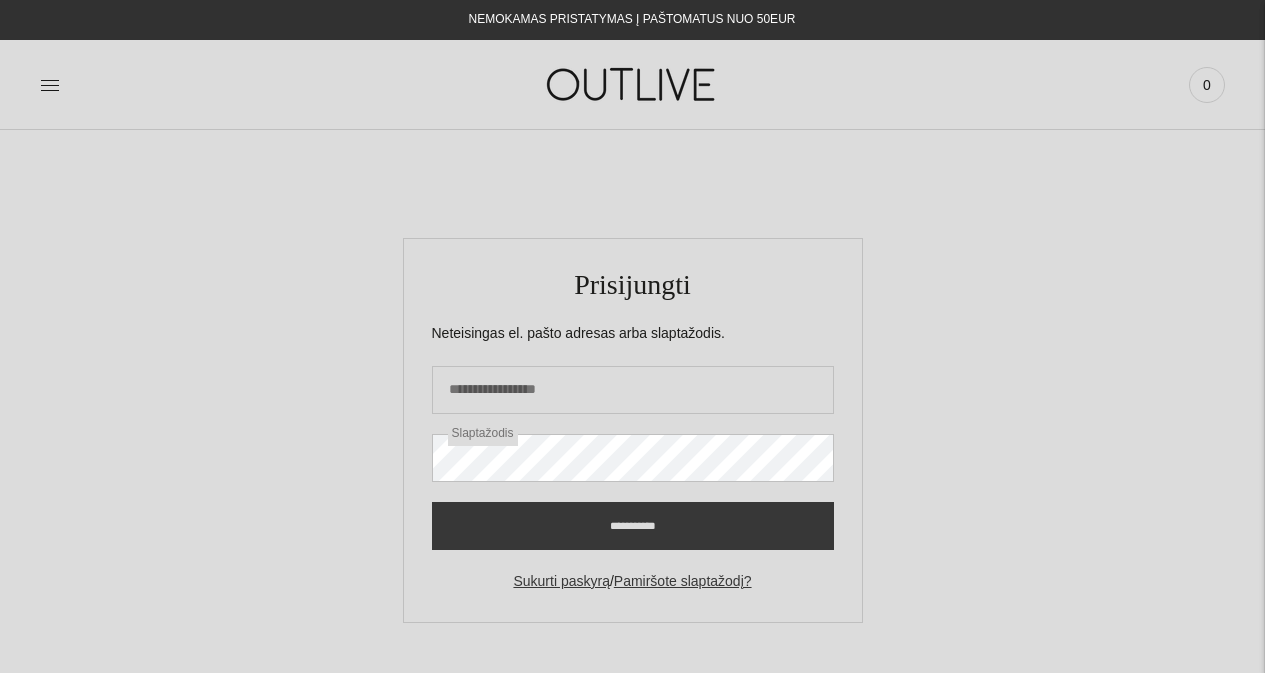 scroll, scrollTop: 0, scrollLeft: 0, axis: both 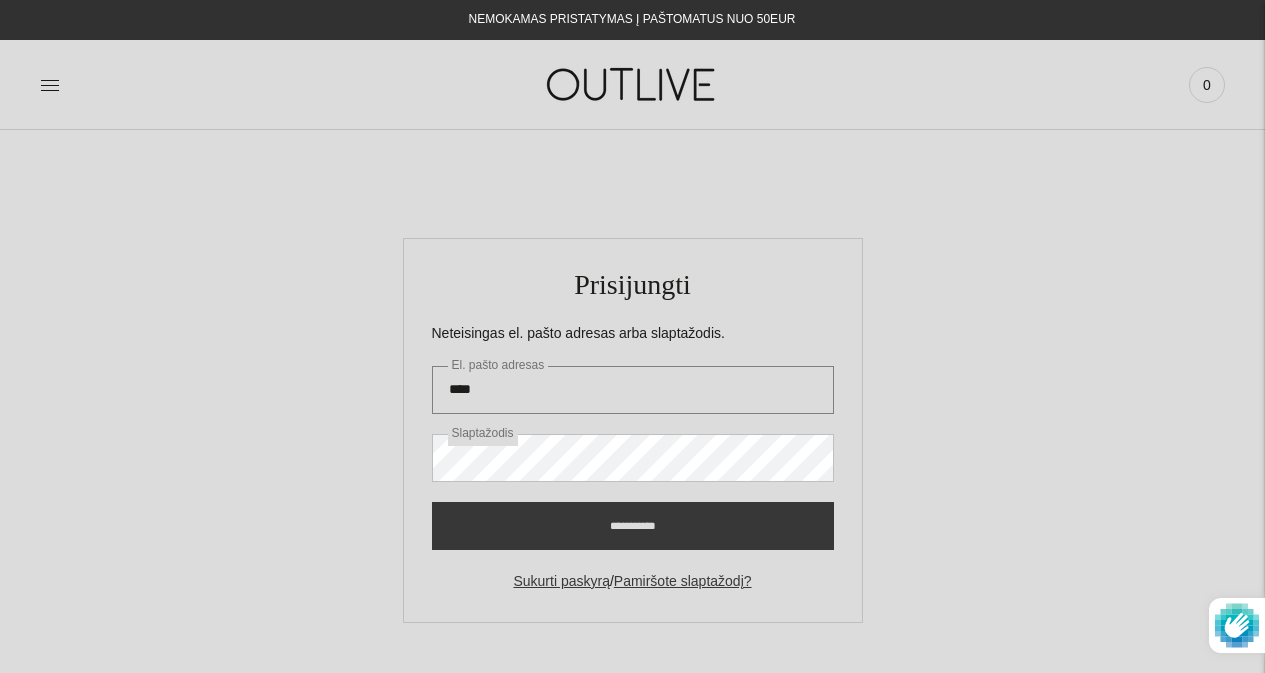 click on "****" at bounding box center [633, 390] 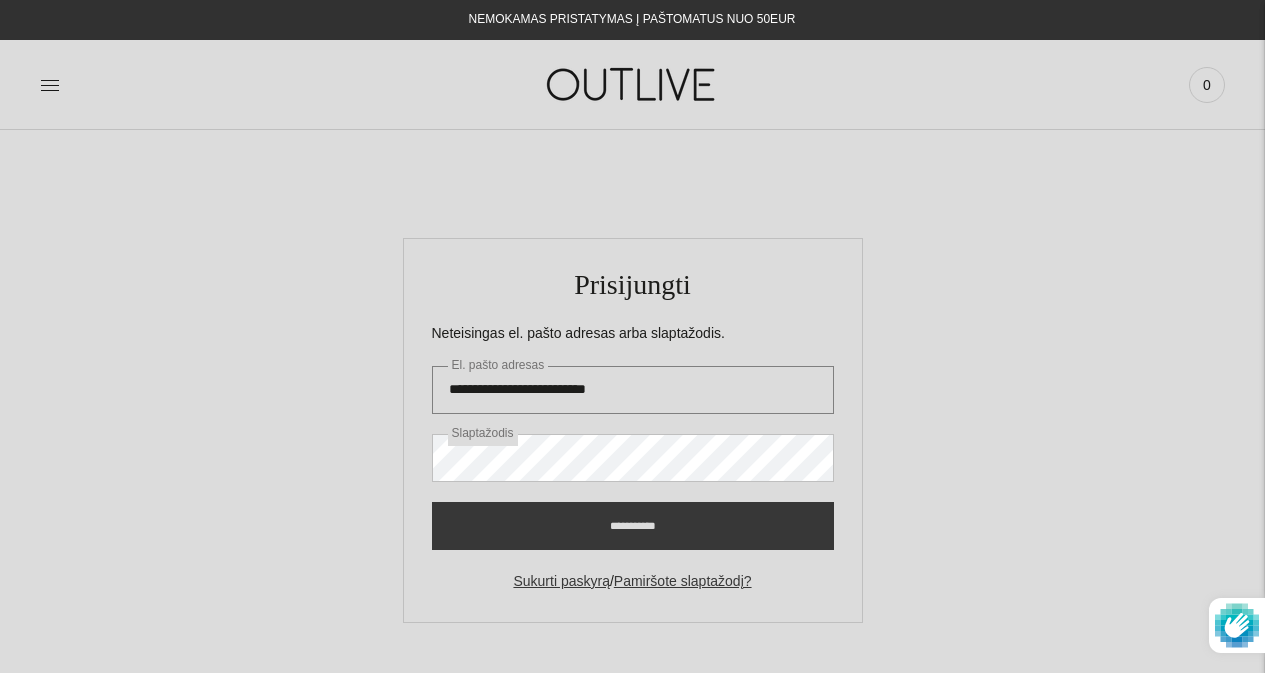 click on "**********" at bounding box center (633, 390) 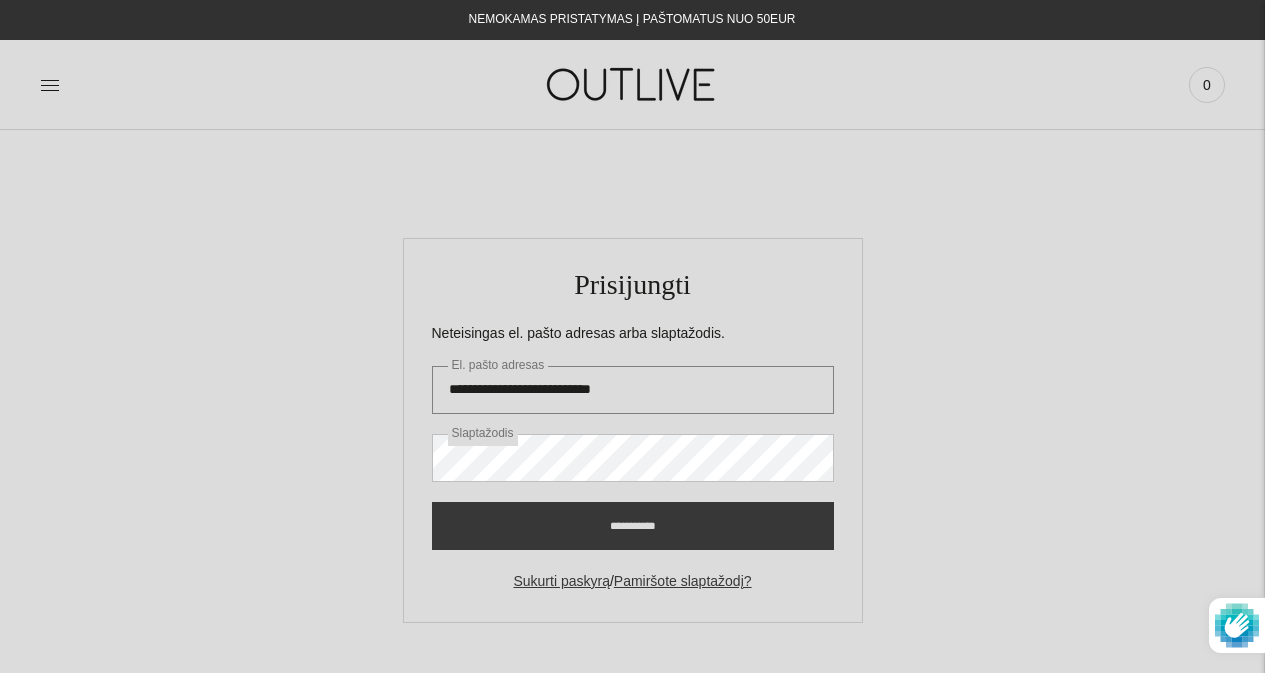 type on "**********" 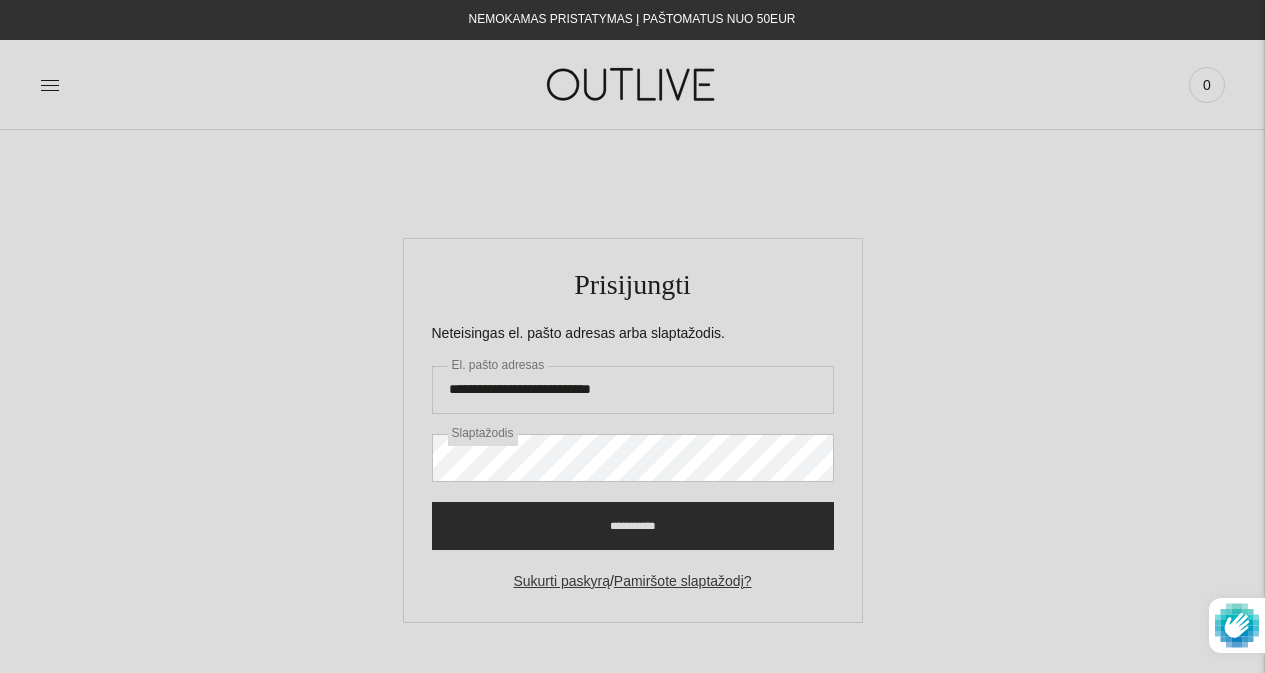 click on "**********" at bounding box center (633, 526) 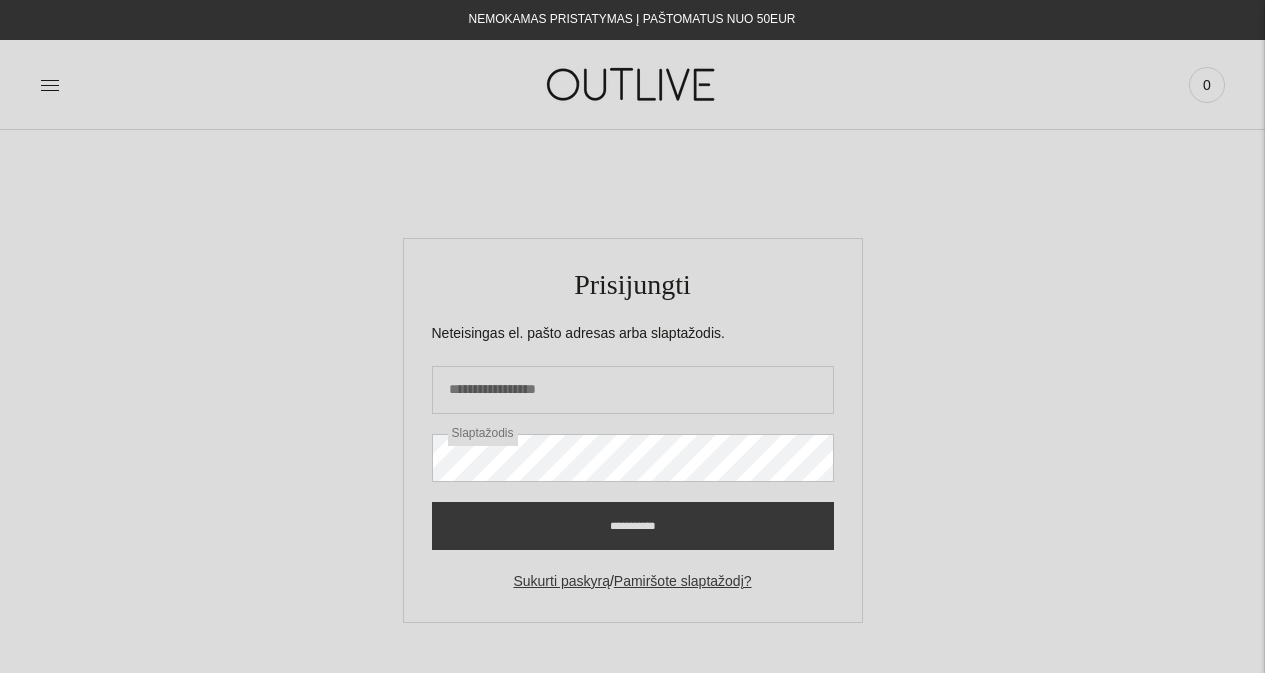 scroll, scrollTop: 0, scrollLeft: 0, axis: both 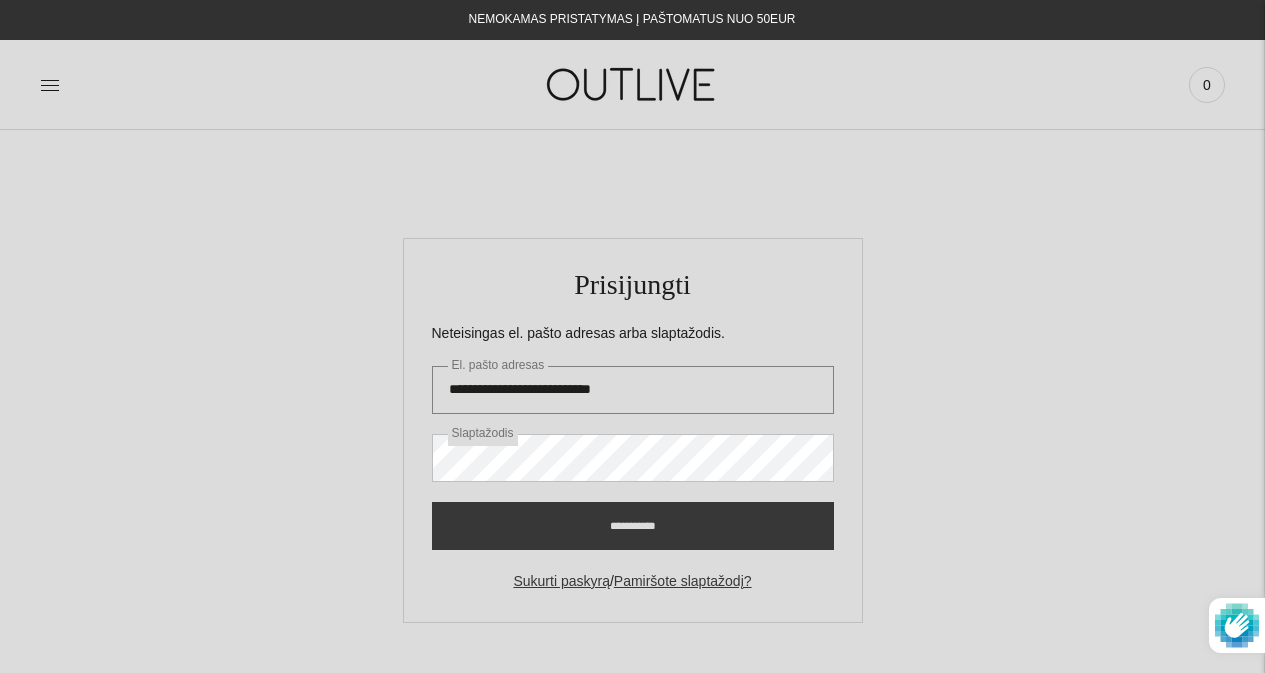type on "**********" 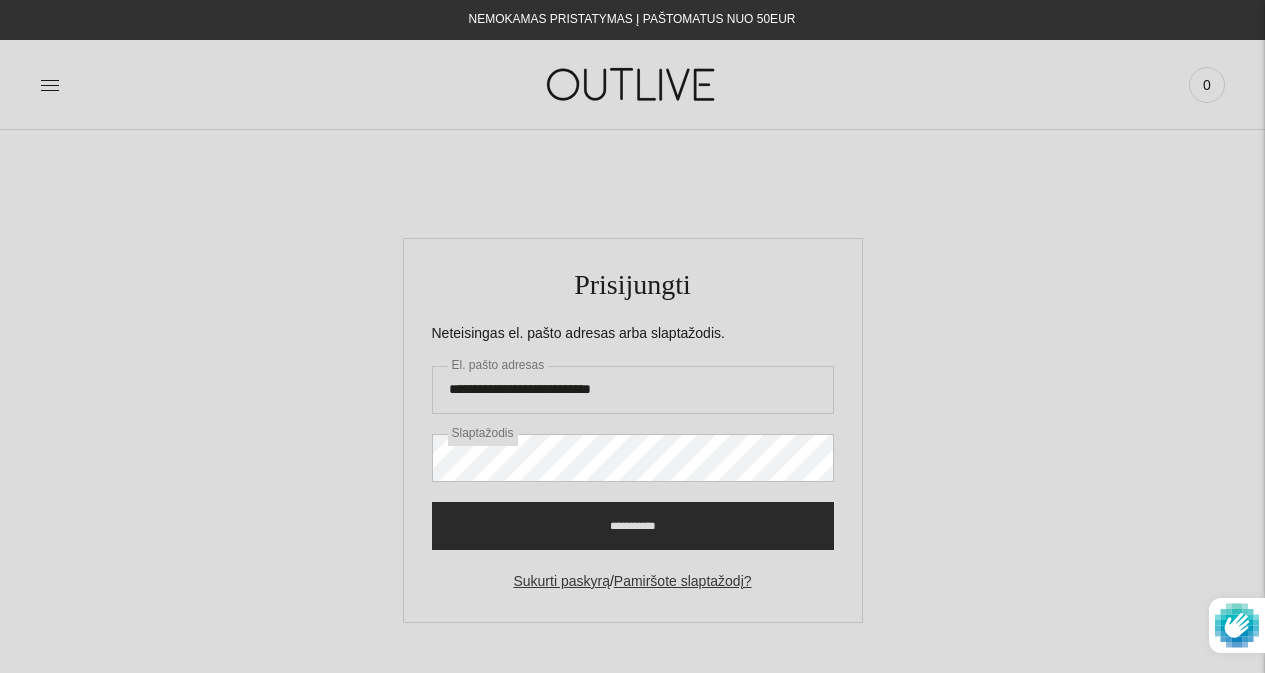 click on "**********" at bounding box center [633, 526] 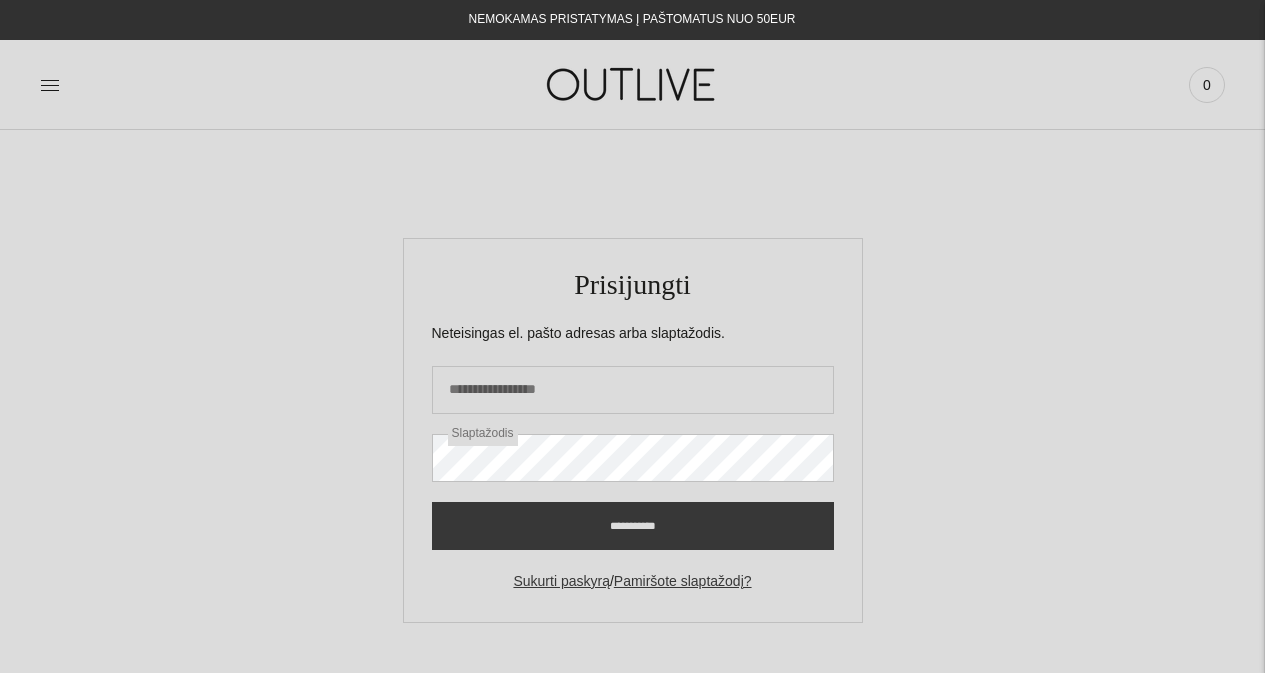 scroll, scrollTop: 0, scrollLeft: 0, axis: both 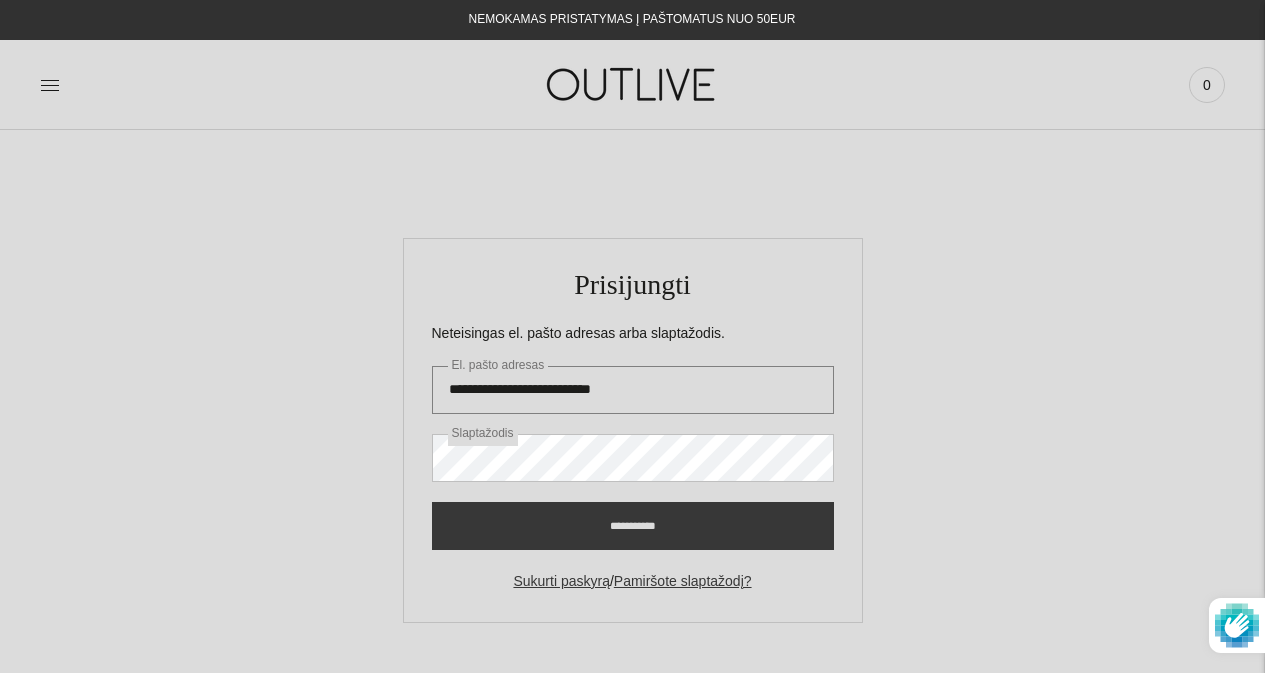 type on "**********" 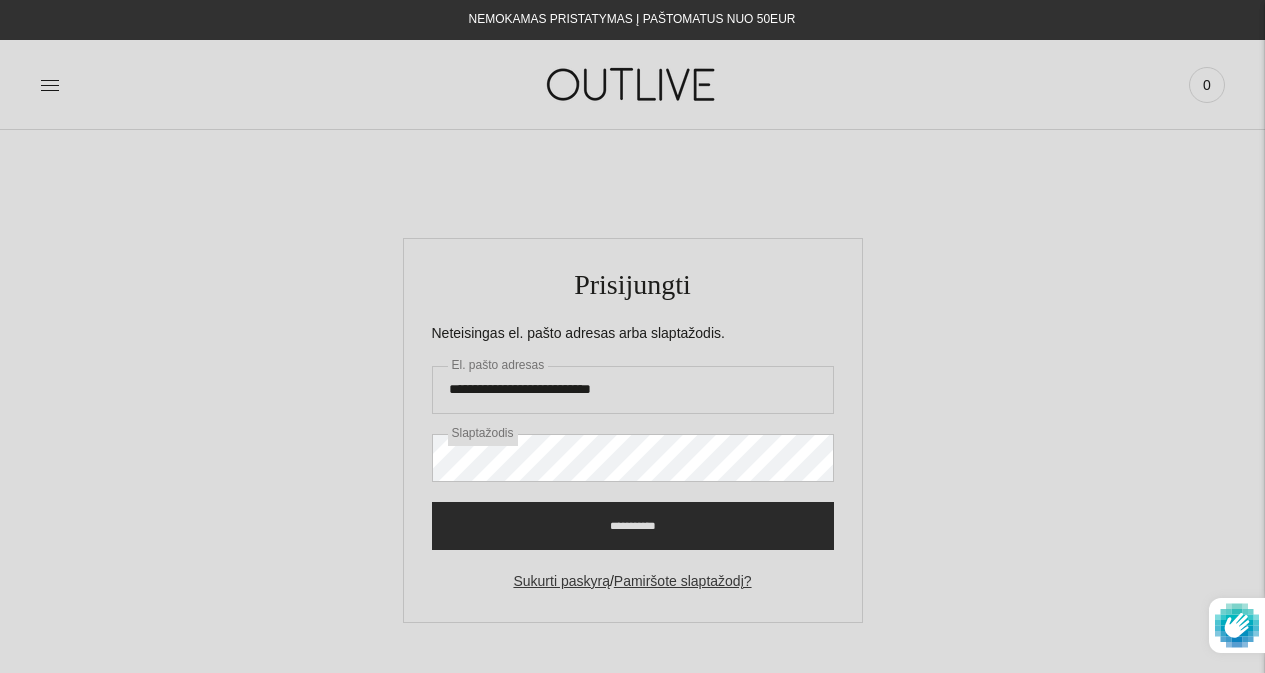 click on "**********" at bounding box center (633, 526) 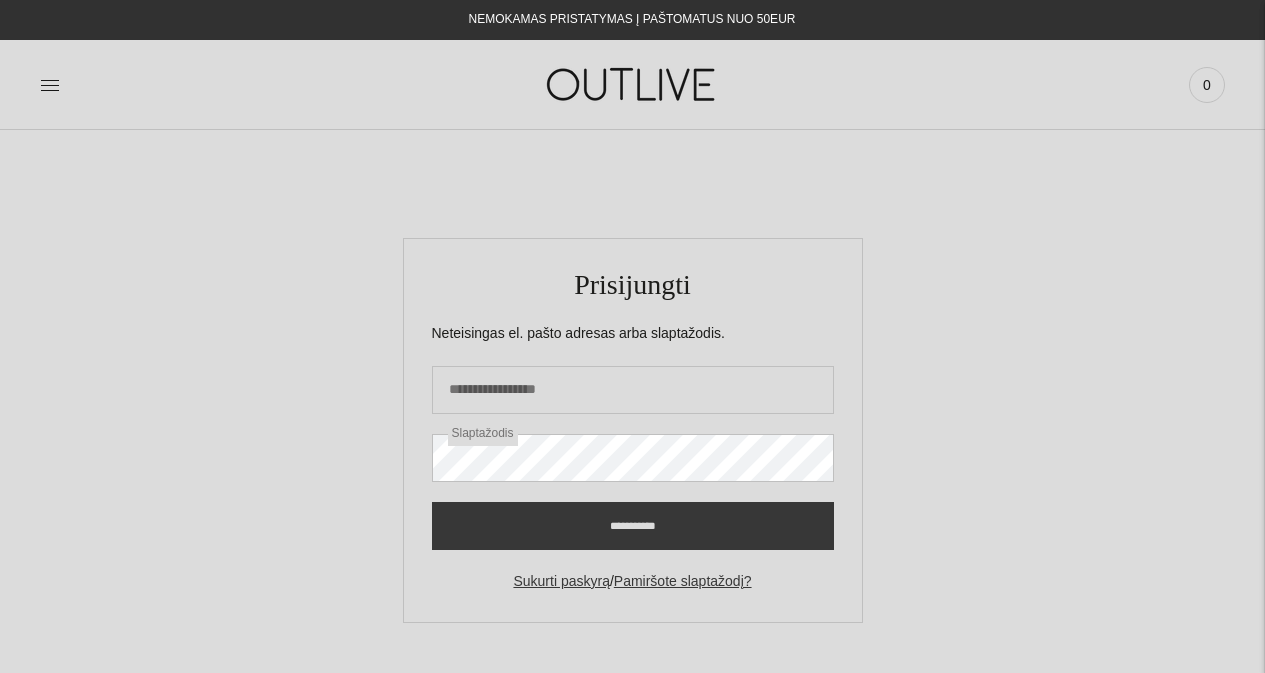 scroll, scrollTop: 0, scrollLeft: 0, axis: both 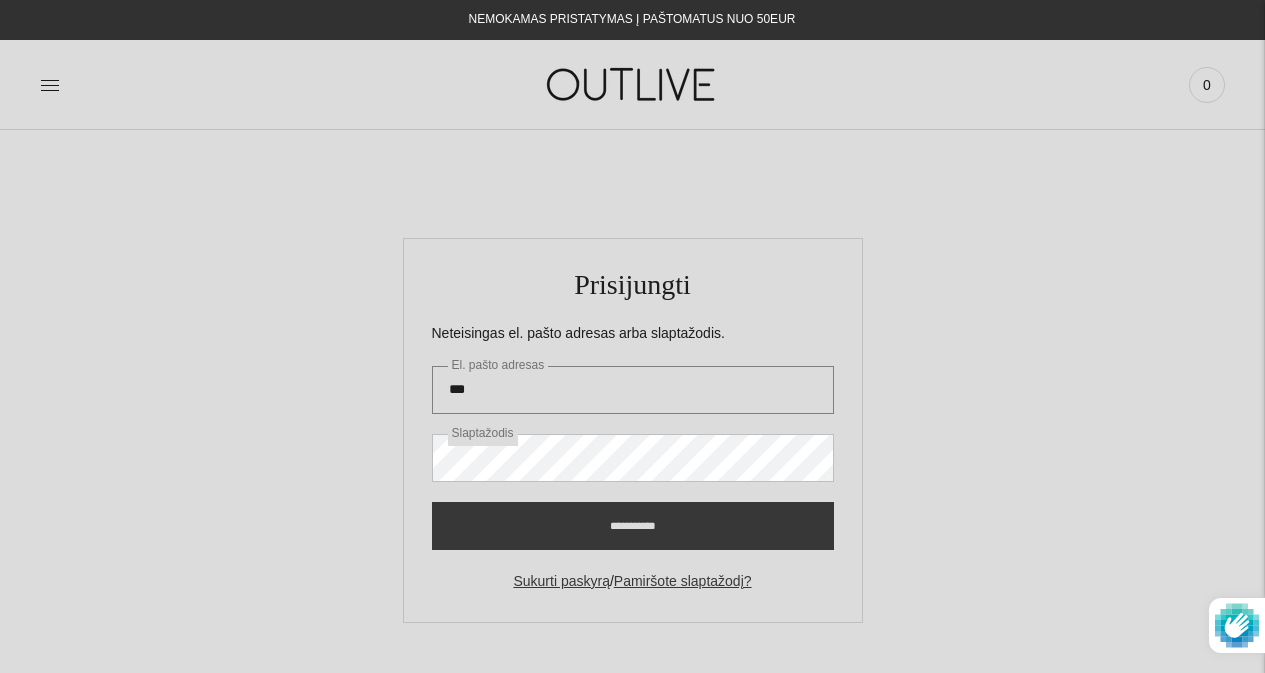 type on "****" 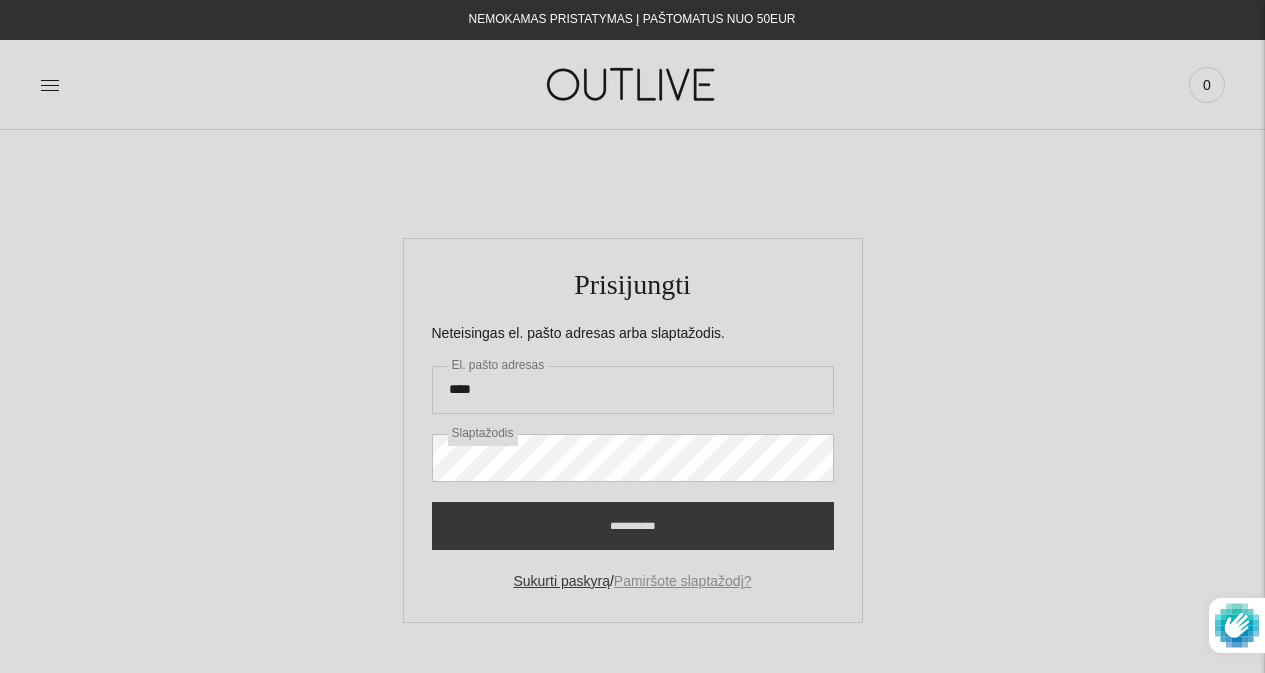 click on "Pamiršote slaptažodį?" at bounding box center (683, 581) 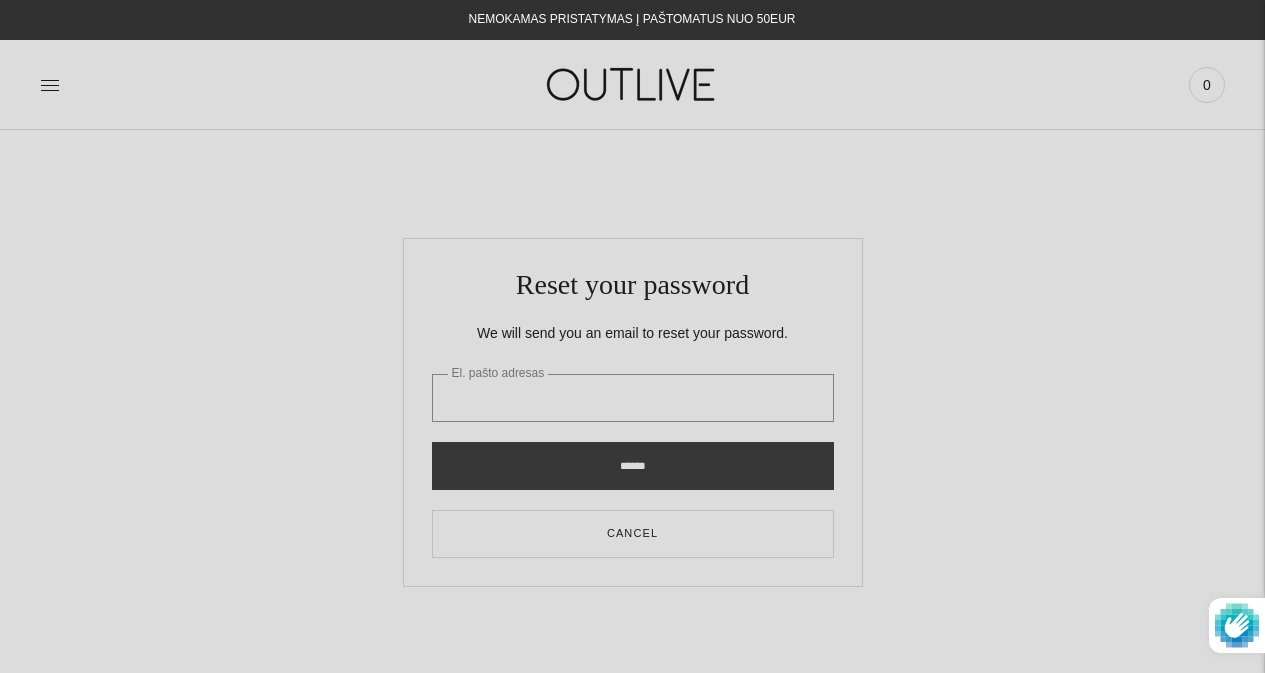 click on "El. pašto adresas" at bounding box center [633, 398] 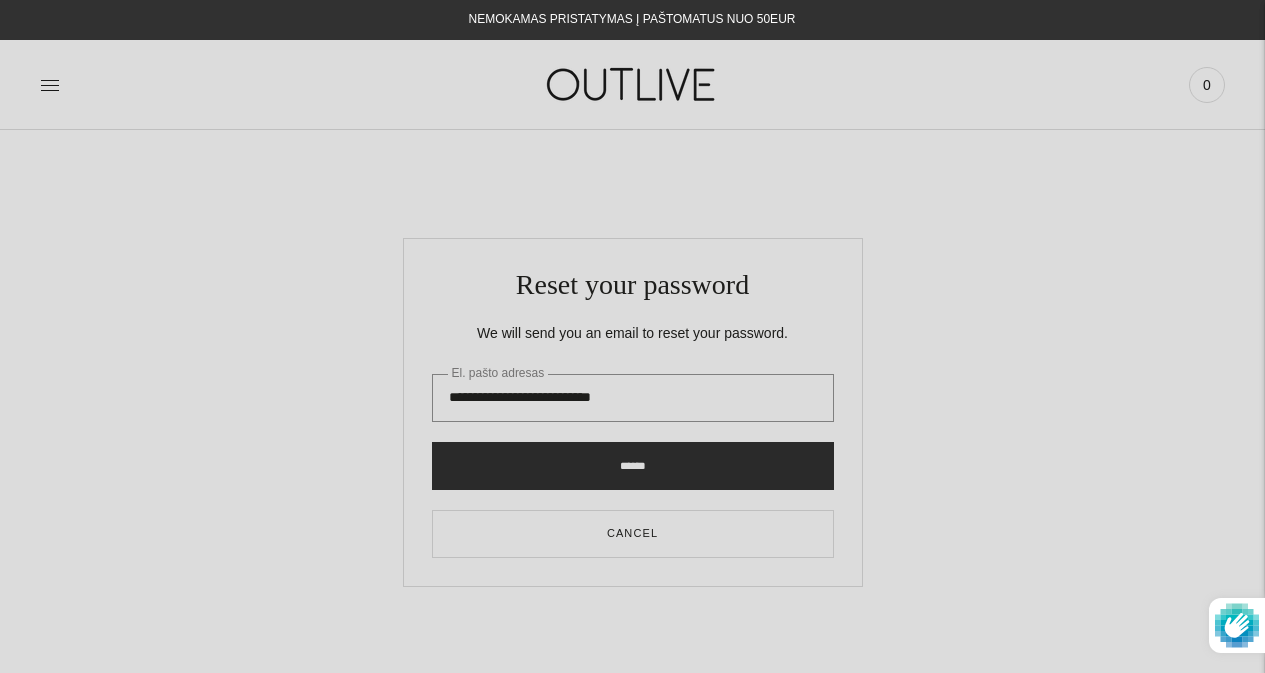 type on "**********" 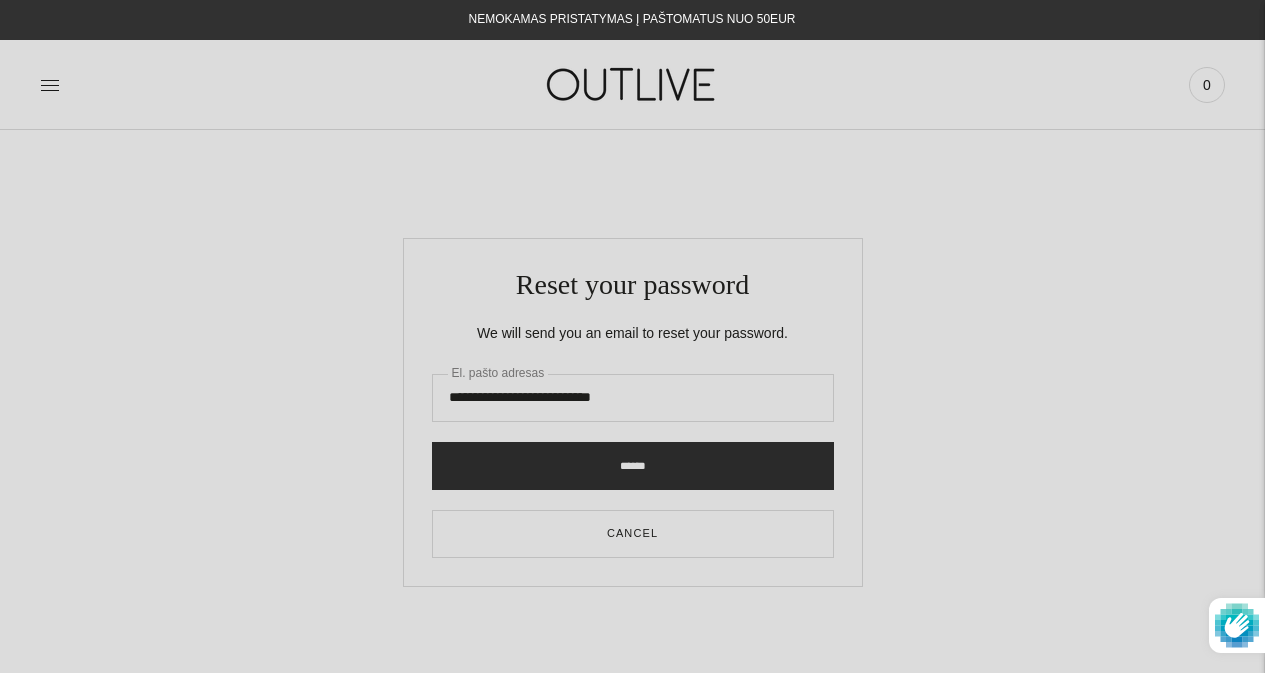 click on "******" at bounding box center [633, 466] 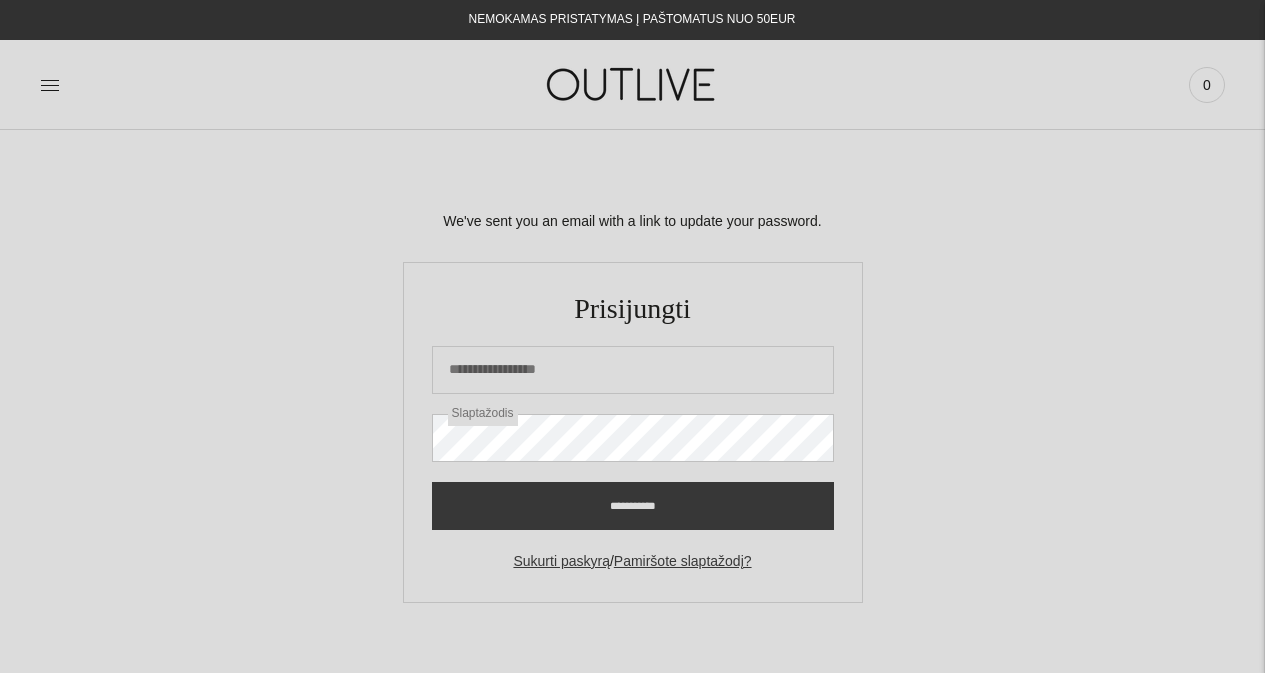 scroll, scrollTop: 0, scrollLeft: 0, axis: both 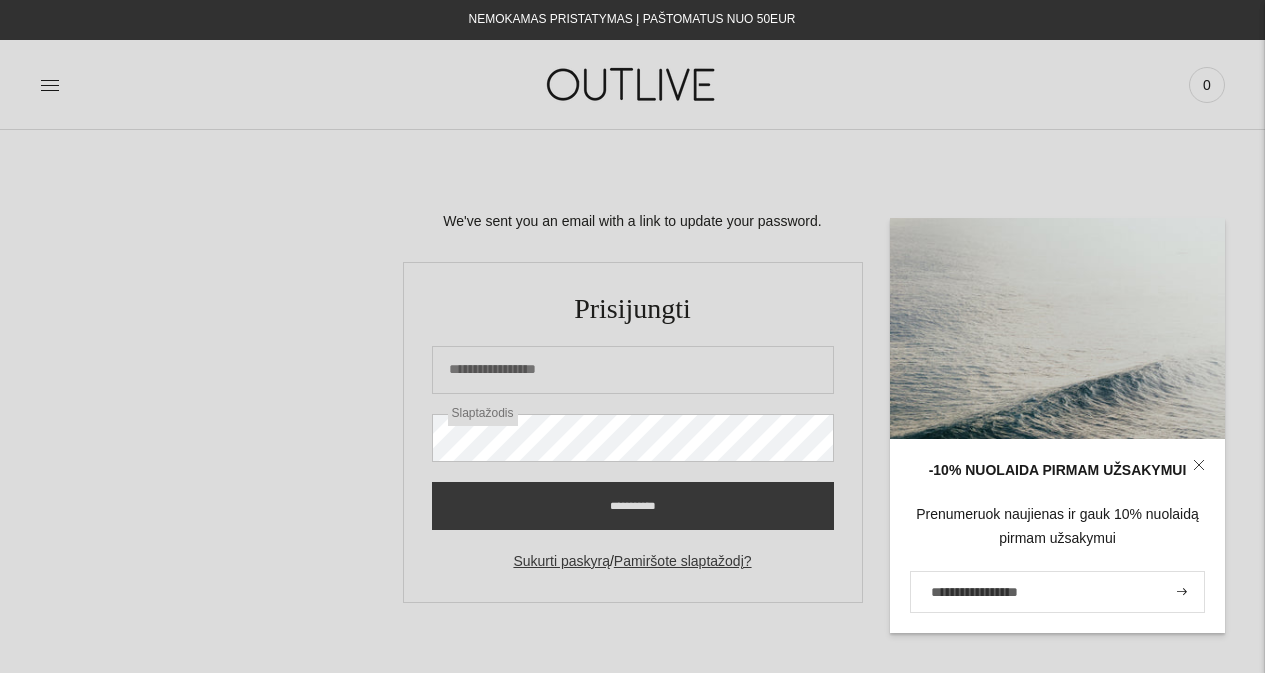 click on "Sukurti paskyrą
/  Pamiršote slaptažodį?" at bounding box center (633, 562) 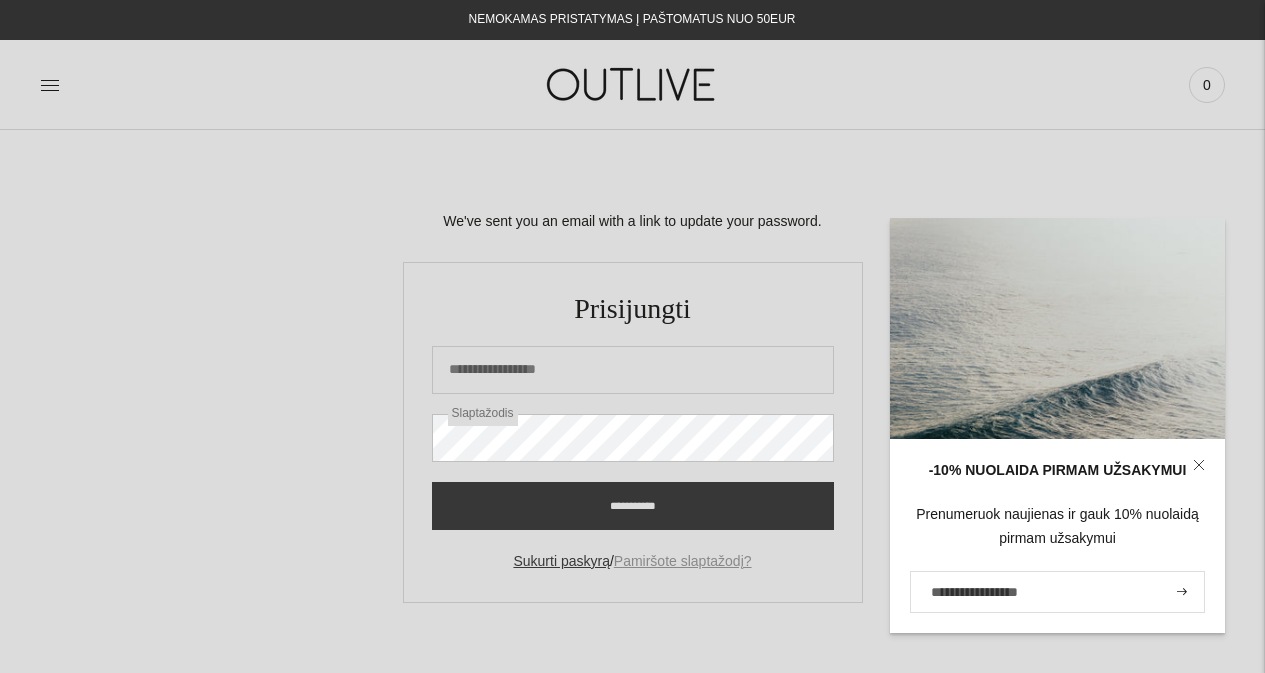 click on "Pamiršote slaptažodį?" at bounding box center (683, 561) 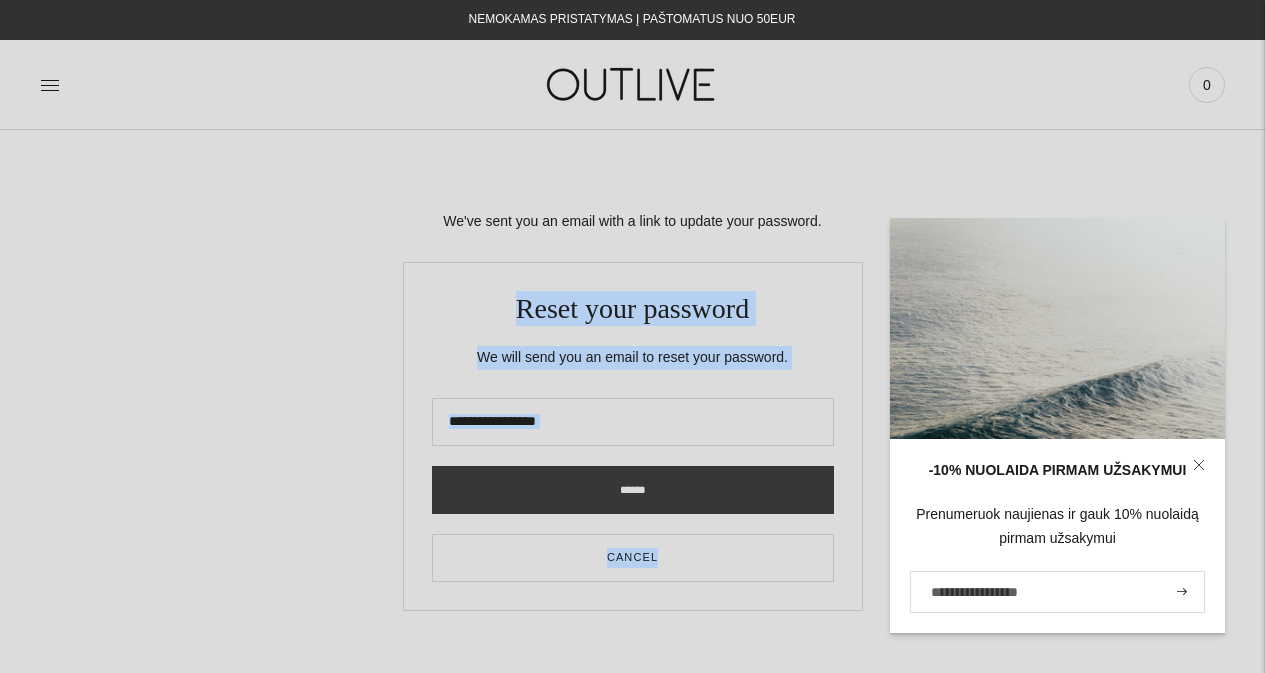 click on "Reset your password
We will send you an email to reset your password.
El. pašto adresas
******
Cancel" at bounding box center (632, 436) 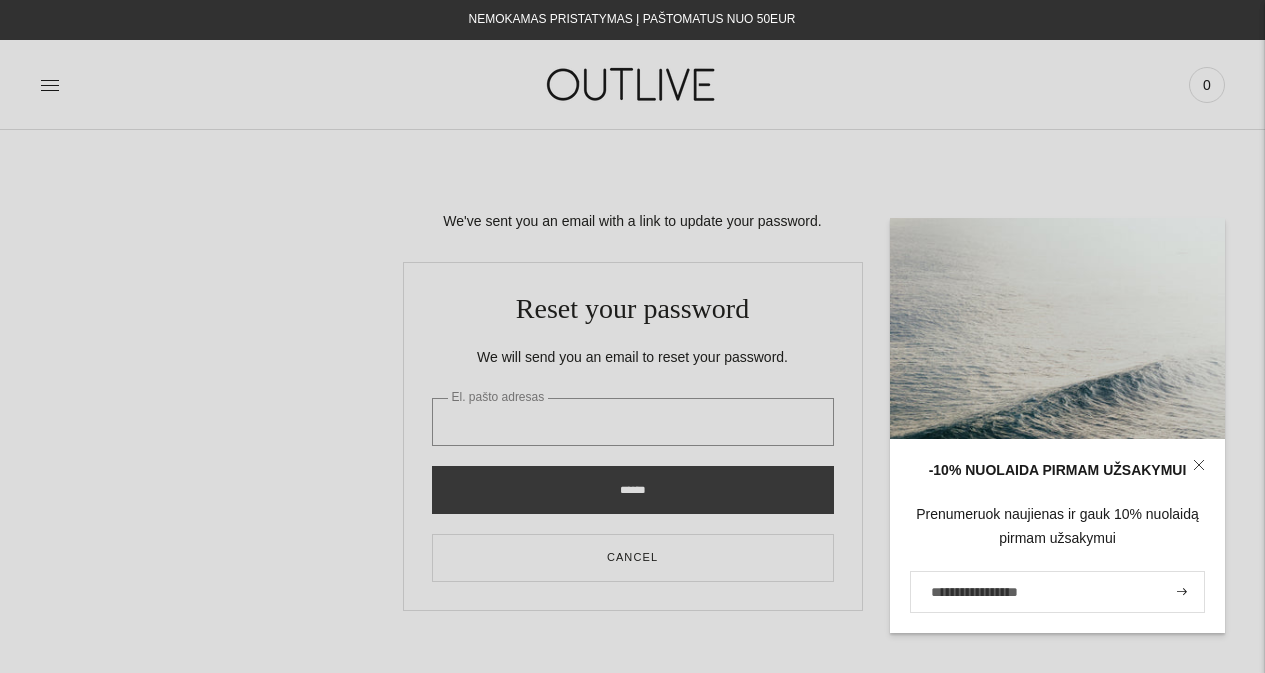click on "El. pašto adresas" at bounding box center (633, 422) 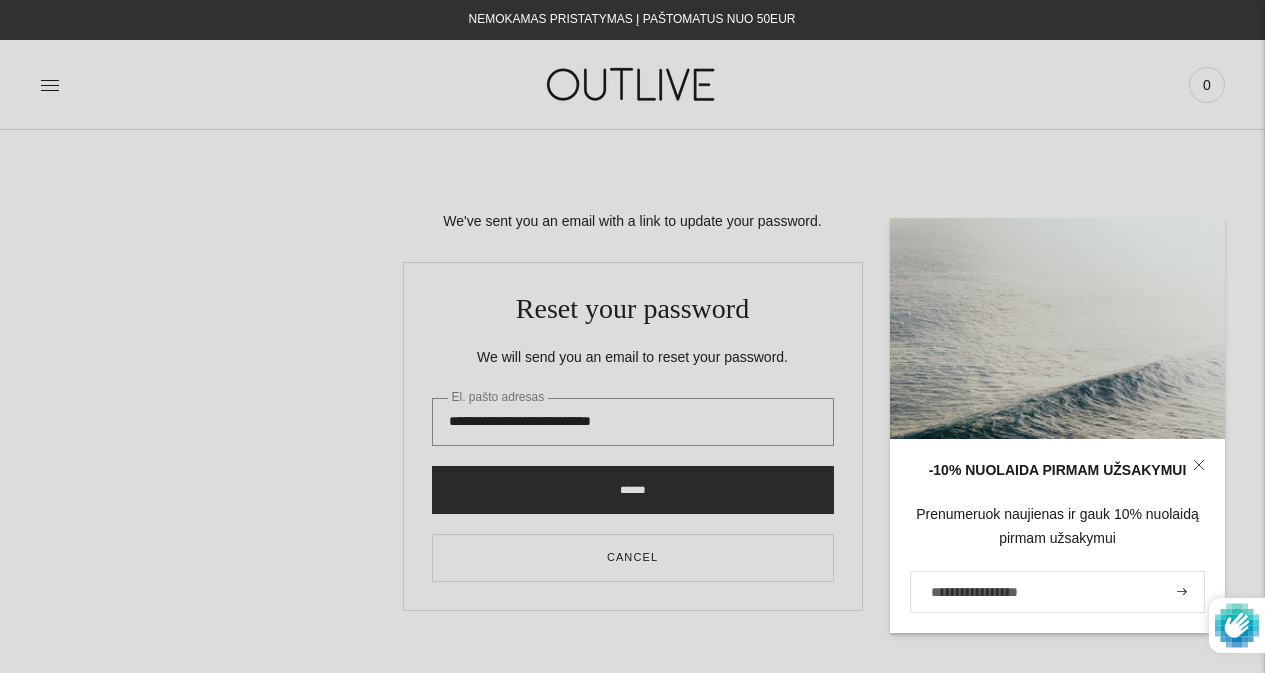 type on "**********" 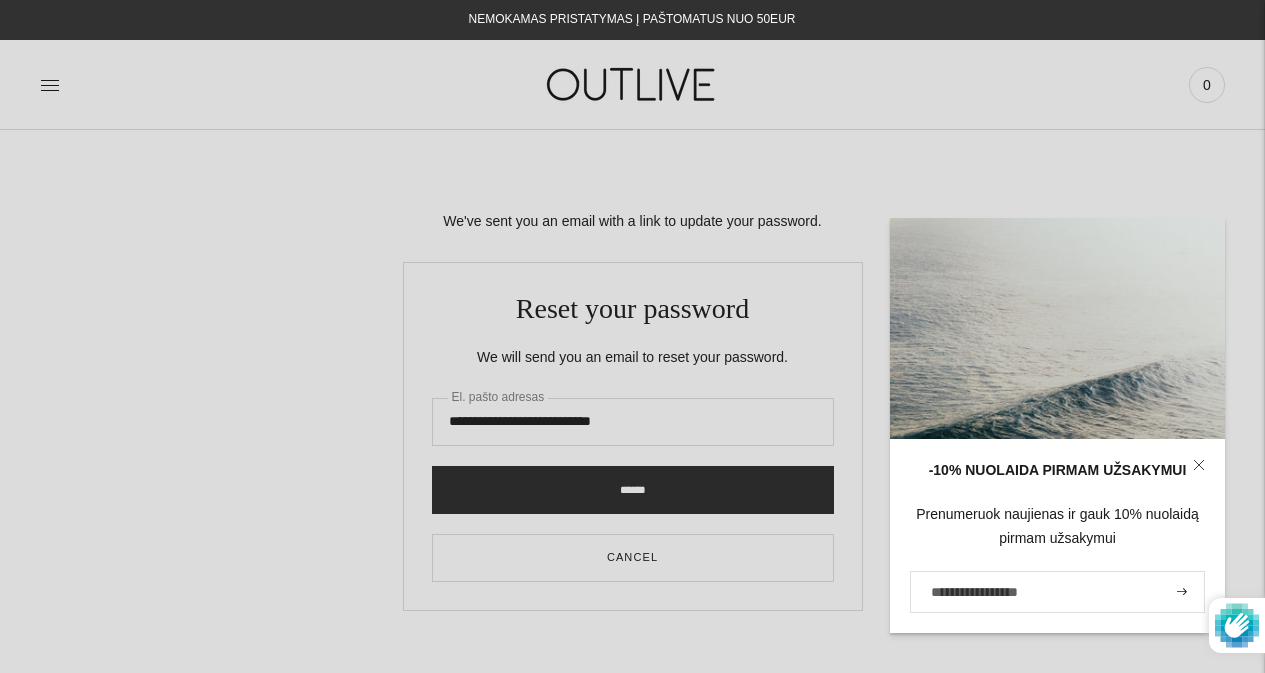 click on "******" at bounding box center [633, 490] 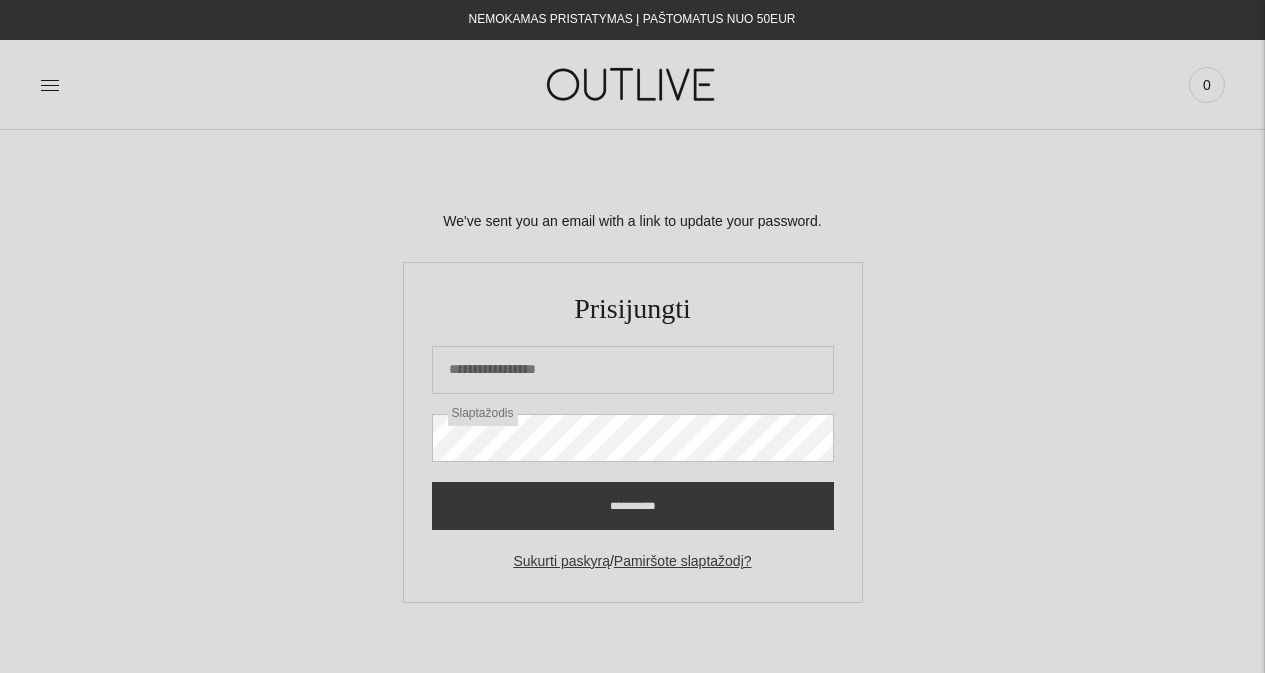 scroll, scrollTop: 0, scrollLeft: 0, axis: both 